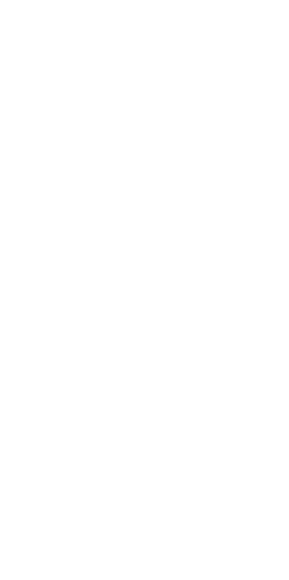 scroll, scrollTop: 0, scrollLeft: 0, axis: both 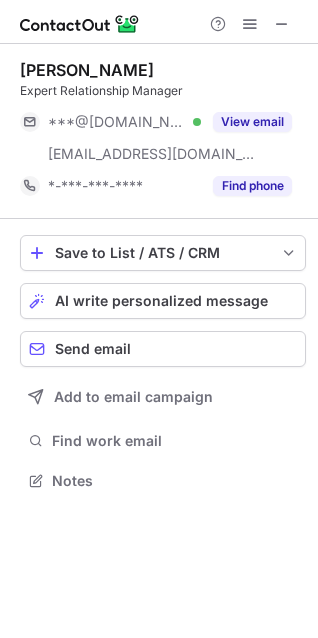 click on "Find phone" at bounding box center [252, 186] 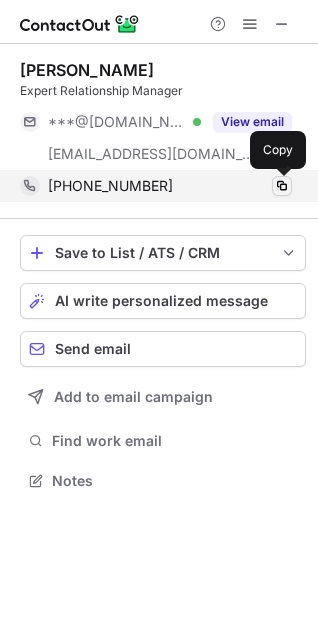 click at bounding box center (282, 186) 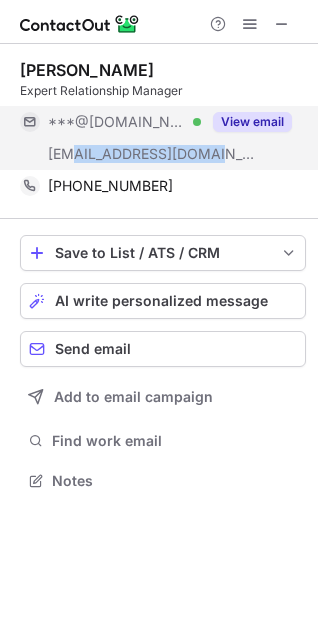 drag, startPoint x: 71, startPoint y: 151, endPoint x: 207, endPoint y: 152, distance: 136.00368 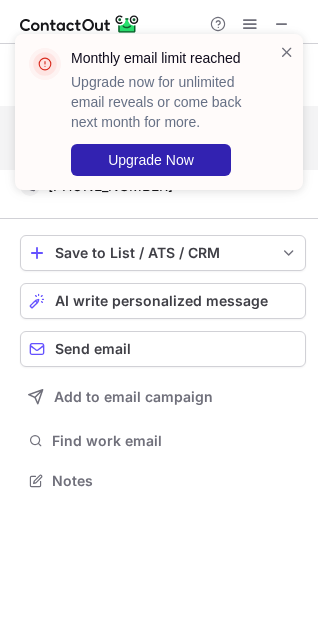 copy on "@thebostonclub.com" 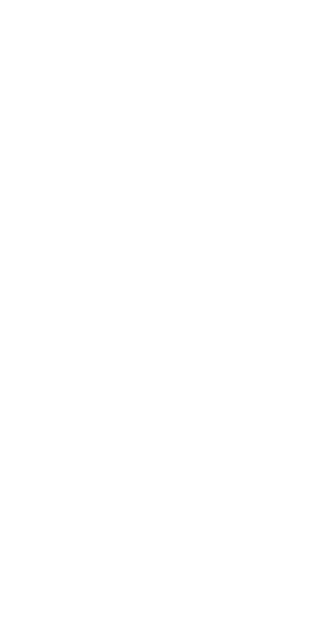 scroll, scrollTop: 0, scrollLeft: 0, axis: both 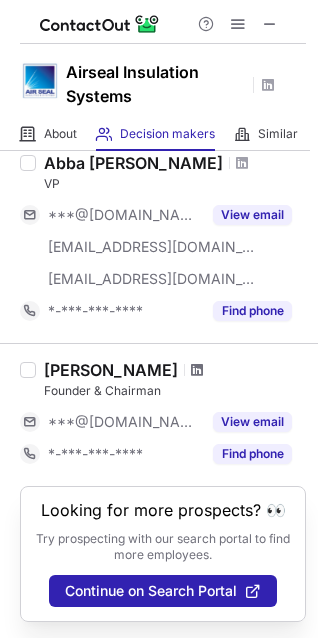 click at bounding box center (197, 370) 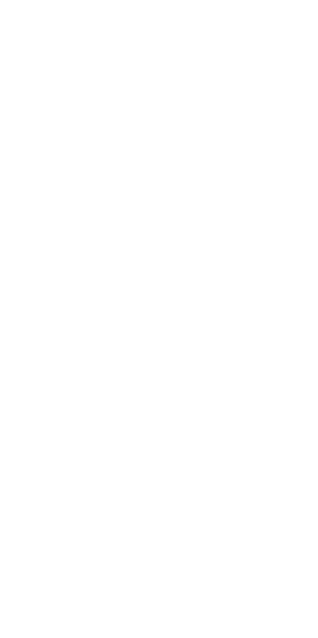 scroll, scrollTop: 0, scrollLeft: 0, axis: both 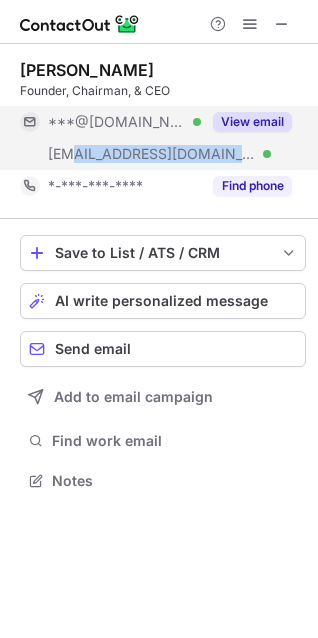 copy on "@airsealis.com" 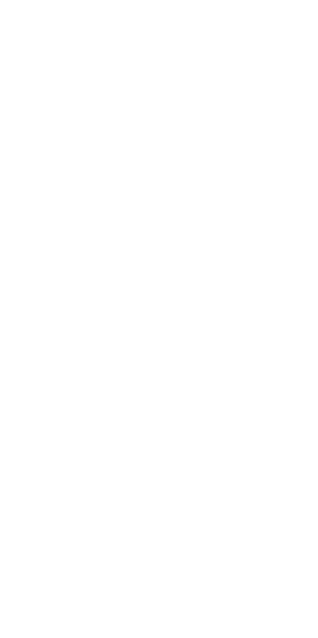 scroll, scrollTop: 0, scrollLeft: 0, axis: both 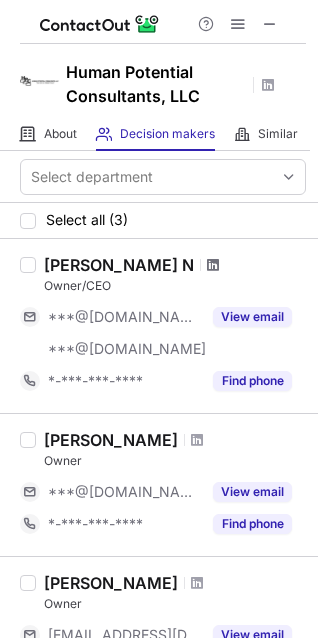 click at bounding box center [213, 265] 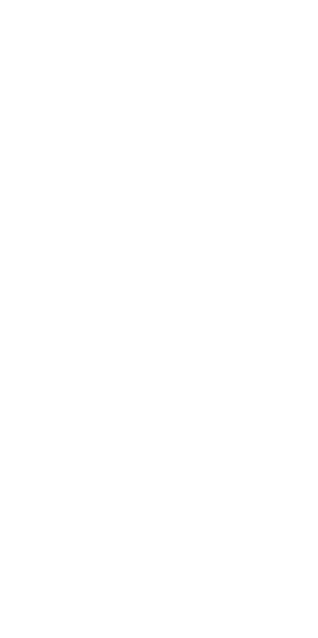 scroll, scrollTop: 0, scrollLeft: 0, axis: both 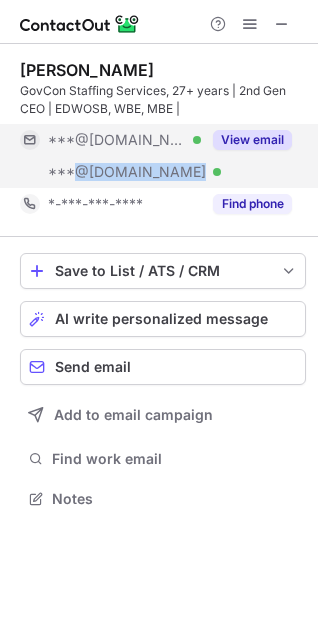 copy on "@aol.com" 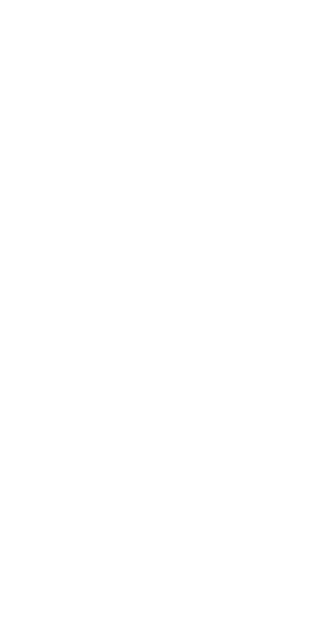 scroll, scrollTop: 0, scrollLeft: 0, axis: both 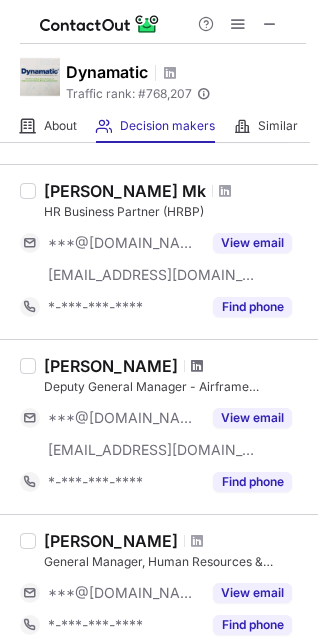click at bounding box center (197, 366) 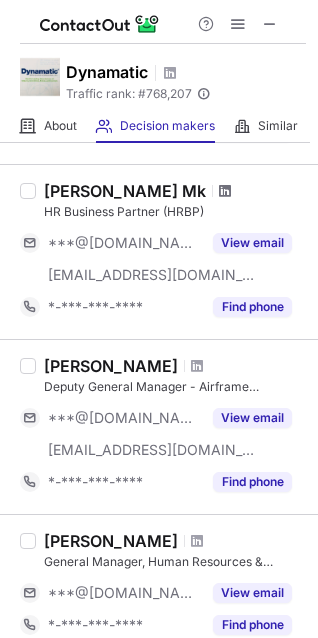 click at bounding box center [225, 191] 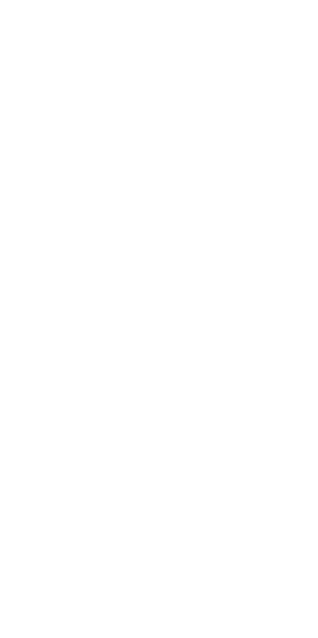 scroll, scrollTop: 0, scrollLeft: 0, axis: both 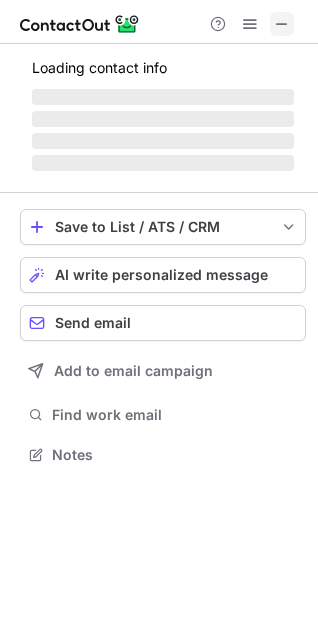 click at bounding box center [282, 24] 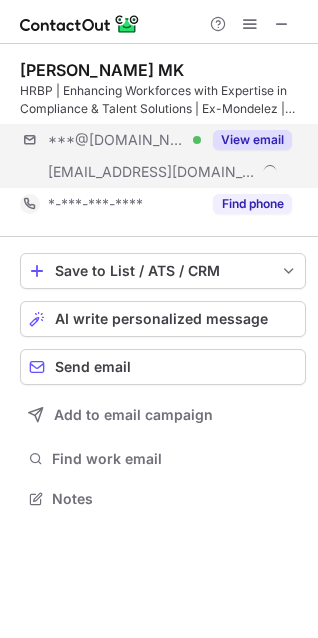 scroll, scrollTop: 10, scrollLeft: 10, axis: both 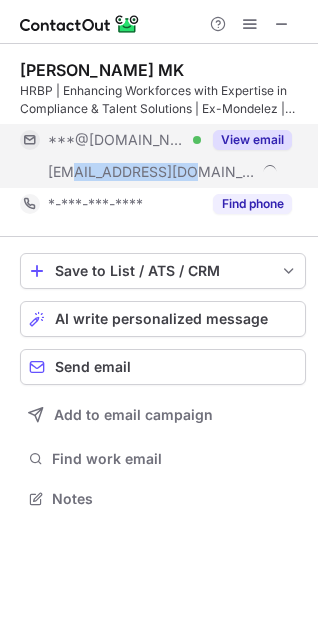 copy on "@[DOMAIN_NAME]" 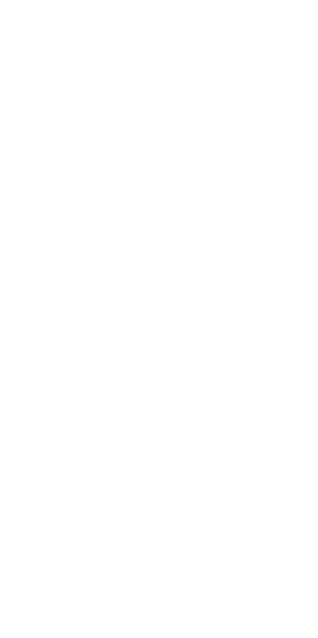 scroll, scrollTop: 0, scrollLeft: 0, axis: both 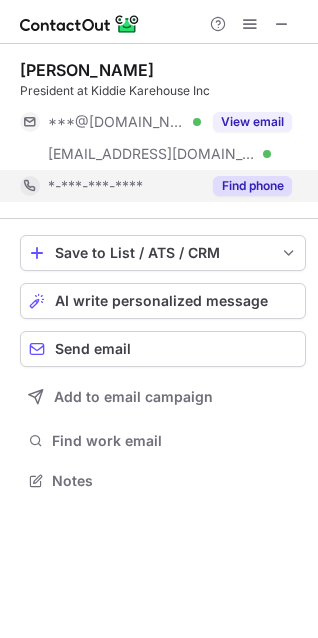 drag, startPoint x: 263, startPoint y: 196, endPoint x: 261, endPoint y: 186, distance: 10.198039 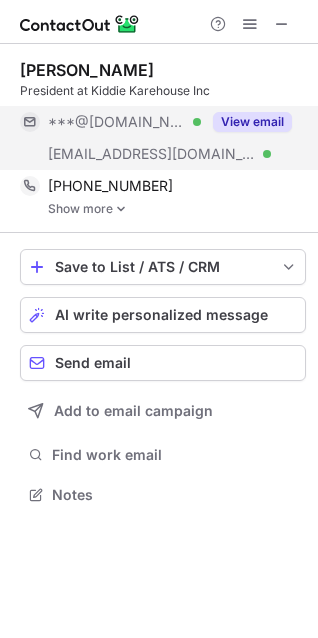 scroll, scrollTop: 10, scrollLeft: 10, axis: both 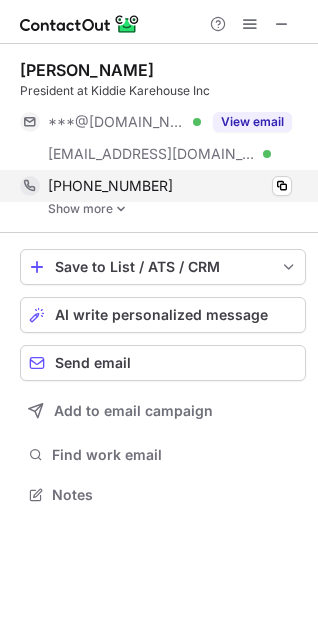 click on "+17736422053 Copy" at bounding box center [156, 186] 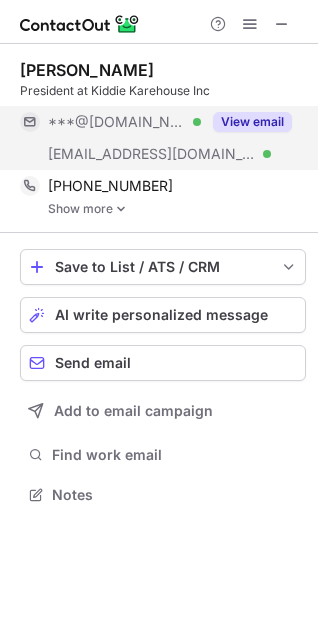 click on "View email" at bounding box center (252, 122) 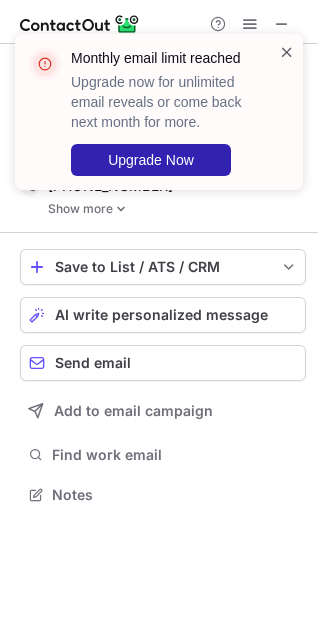 click at bounding box center [287, 52] 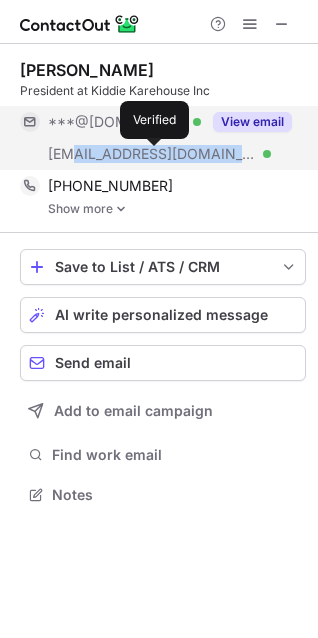copy on "@usps.com" 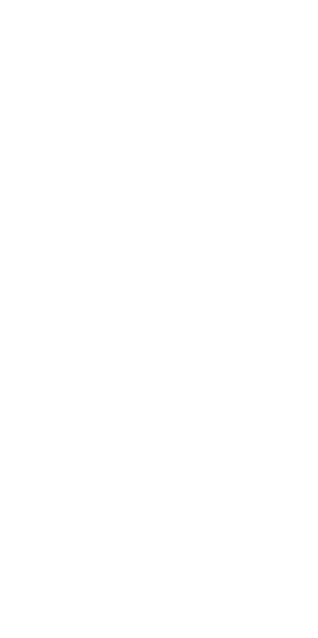 scroll, scrollTop: 0, scrollLeft: 0, axis: both 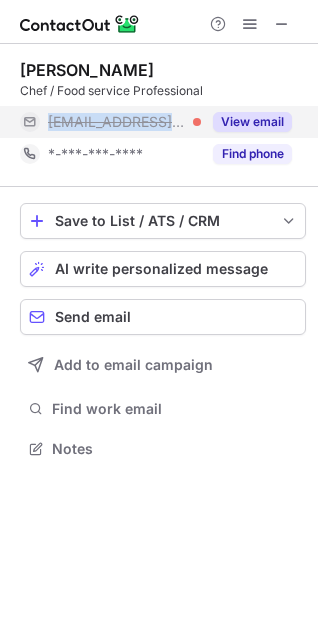 copy on "[EMAIL_ADDRESS][DOMAIN_NAME]" 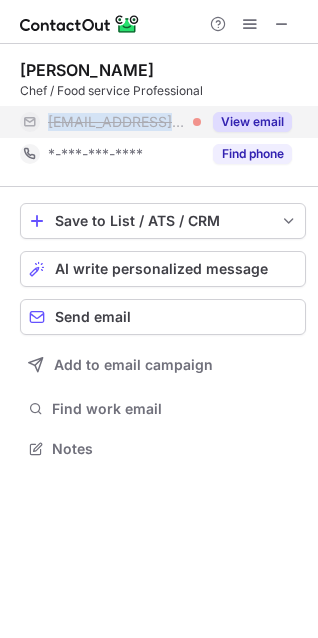 drag, startPoint x: 47, startPoint y: 118, endPoint x: 200, endPoint y: 114, distance: 153.05228 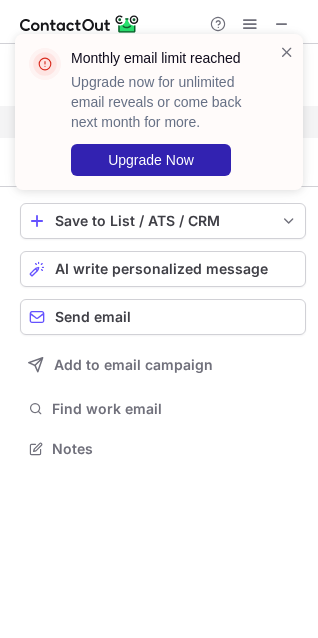 scroll, scrollTop: 402, scrollLeft: 318, axis: both 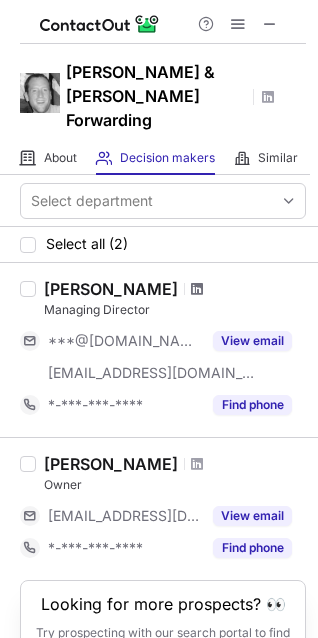 click at bounding box center [197, 289] 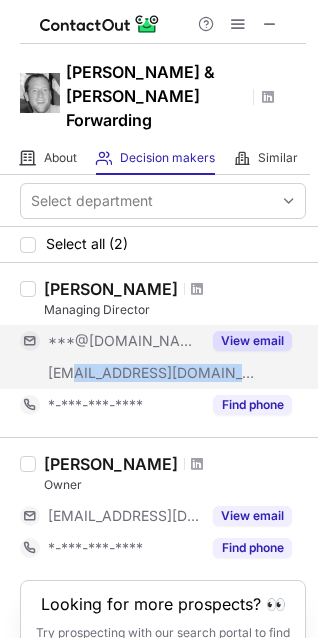 copy on "@williamsandhill.com" 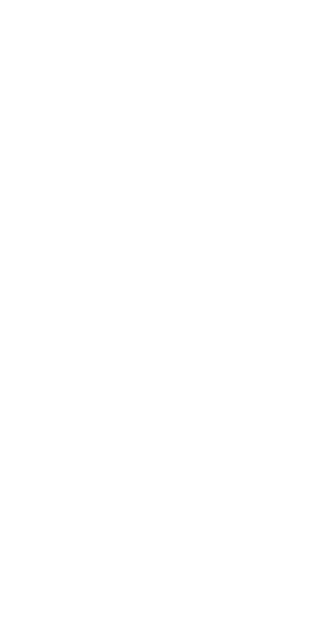 scroll, scrollTop: 0, scrollLeft: 0, axis: both 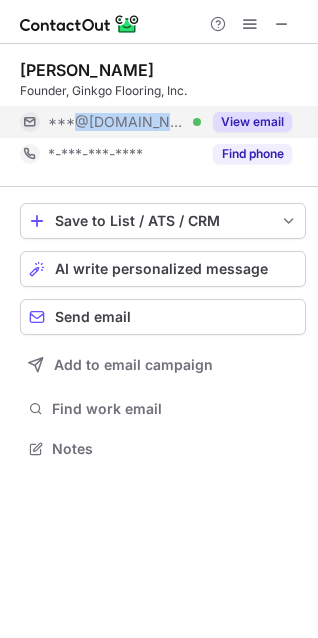 copy on "@hotmail.com" 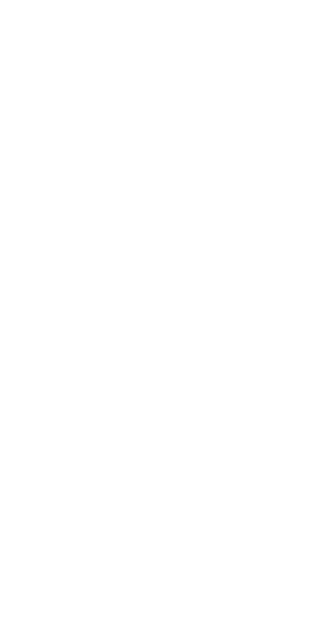 scroll, scrollTop: 0, scrollLeft: 0, axis: both 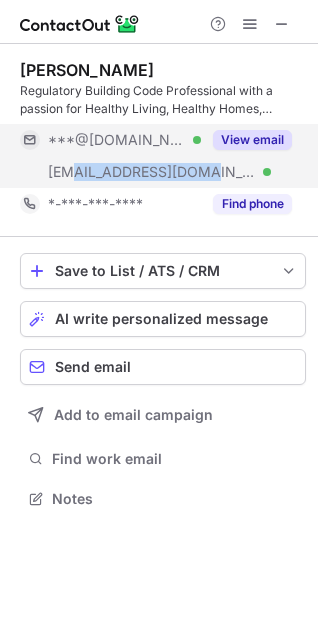 copy on "@[PERSON_NAME][DOMAIN_NAME]" 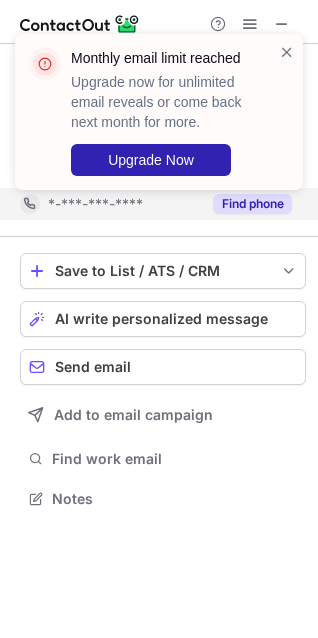 click on "Monthly email limit reached Upgrade now for unlimited email reveals or come back next month for more. Upgrade Now" at bounding box center (159, 120) 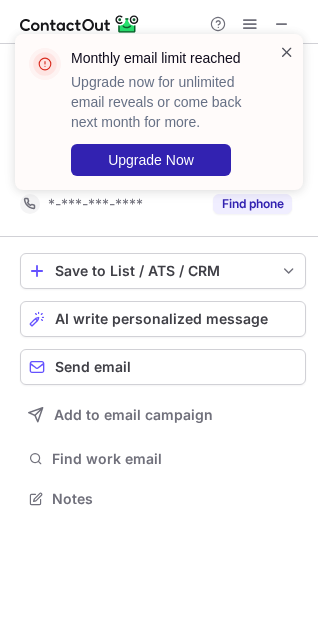 click at bounding box center [287, 52] 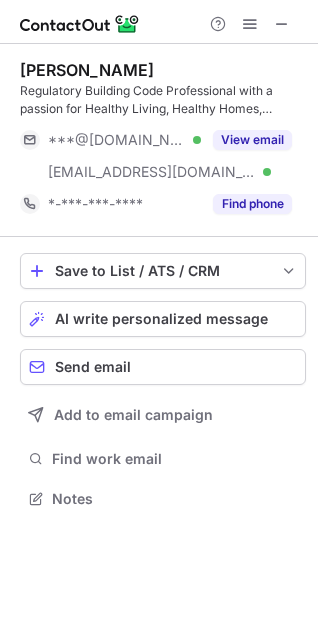 click on "Monthly email limit reached Upgrade now for unlimited email reveals or come back next month for more. Upgrade Now Nicole Allen Regulatory Building Code Professional with a passion for Healthy Living, Healthy Homes, Healthy Communities and Health Environments. ***@hotmail.com Verified ***@allen-norris.com Verified View email *-***-***-**** Find phone Save to List / ATS / CRM List Select Lever Connect Greenhouse Connect Salesforce Connect Hubspot Connect Bullhorn Connect Zapier (100+ Applications) Connect Request a new integration AI write personalized message Send email Add to email campaign Find work email Notes" at bounding box center (159, 319) 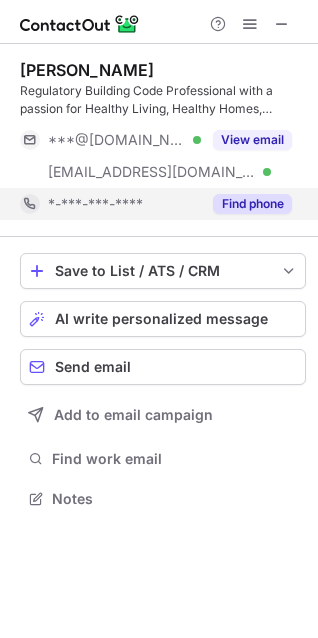 click on "Find phone" at bounding box center (252, 204) 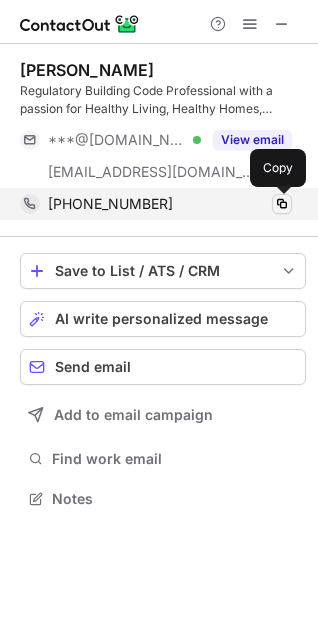 click at bounding box center [282, 204] 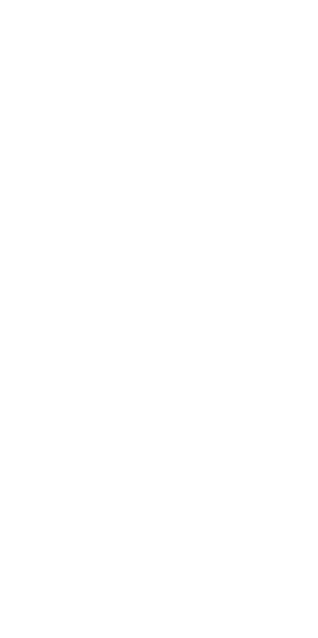 scroll, scrollTop: 0, scrollLeft: 0, axis: both 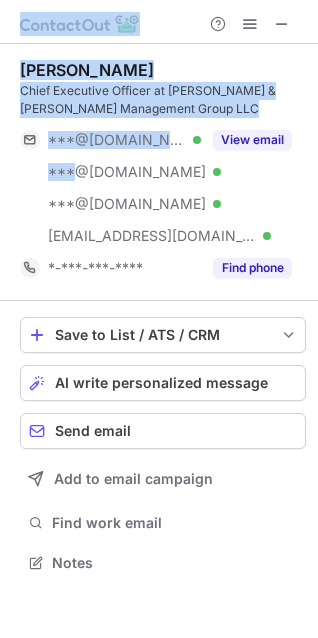 drag, startPoint x: 74, startPoint y: 166, endPoint x: -150, endPoint y: 251, distance: 239.58505 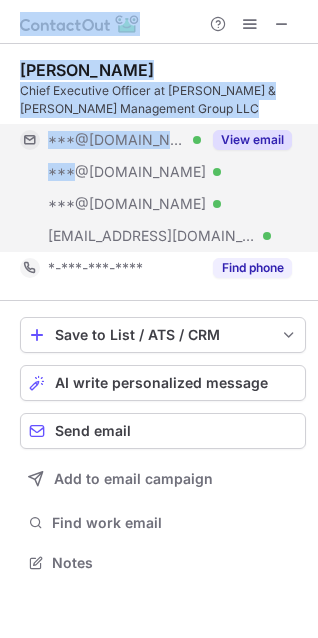 click on "***@aol.com" at bounding box center [117, 140] 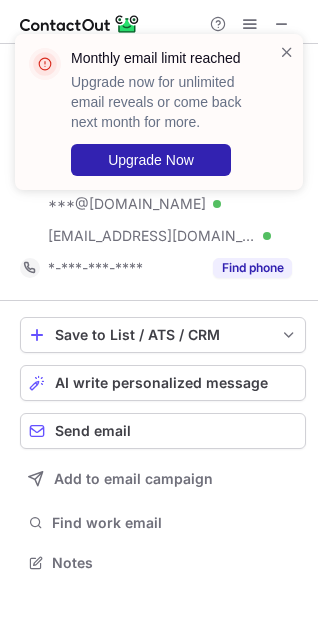 drag, startPoint x: 73, startPoint y: 132, endPoint x: 247, endPoint y: 99, distance: 177.10167 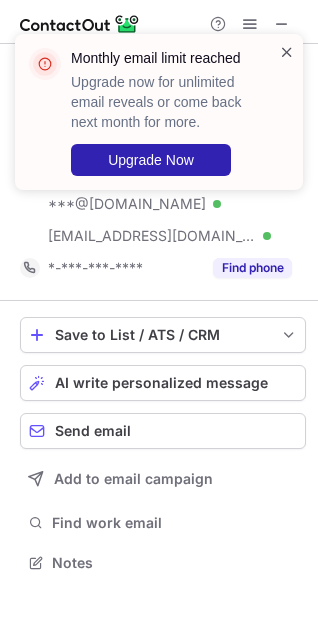 click at bounding box center (287, 52) 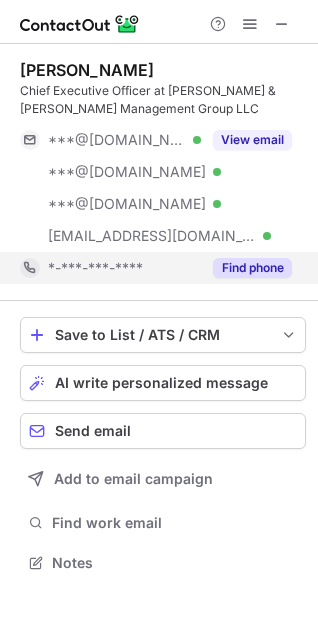 click on "Find phone" at bounding box center [252, 268] 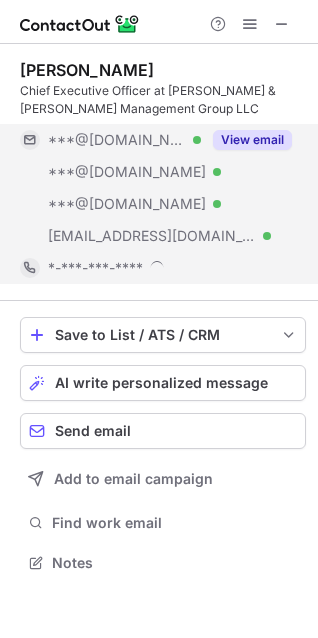 scroll, scrollTop: 10, scrollLeft: 10, axis: both 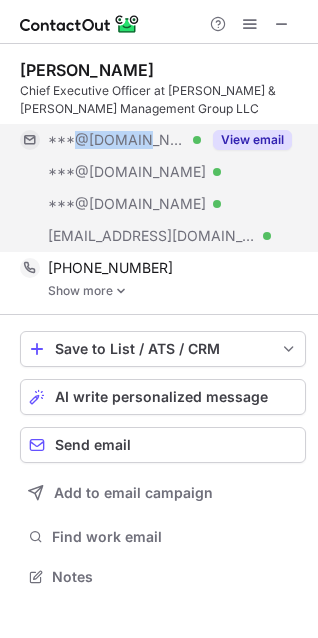 copy on "@aol.com" 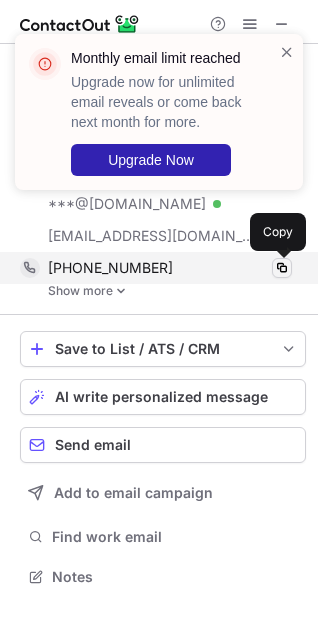 click at bounding box center (282, 268) 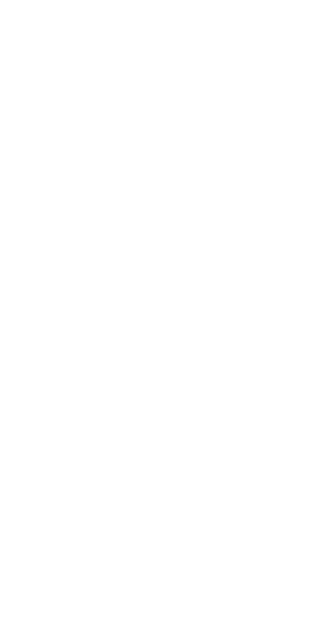 scroll, scrollTop: 0, scrollLeft: 0, axis: both 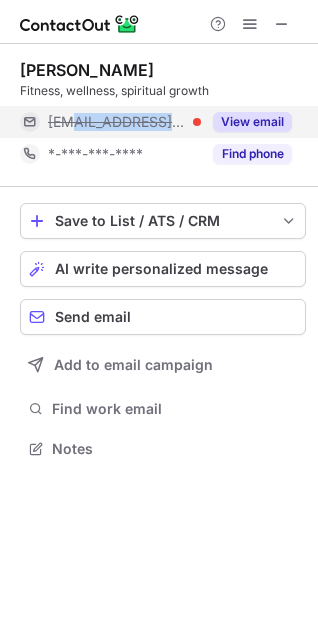 copy on "@mindovermuscle.com.au" 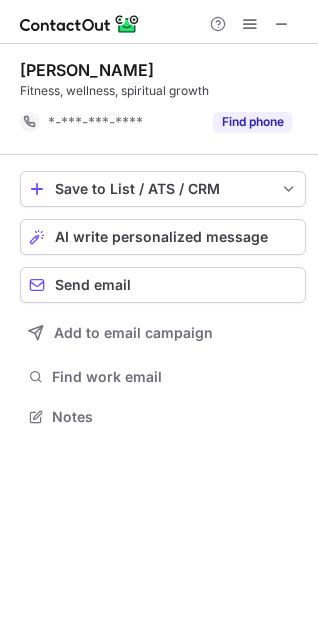 scroll, scrollTop: 402, scrollLeft: 318, axis: both 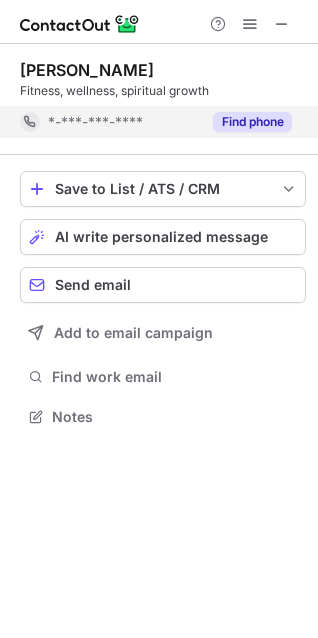 click on "Find phone" at bounding box center [252, 122] 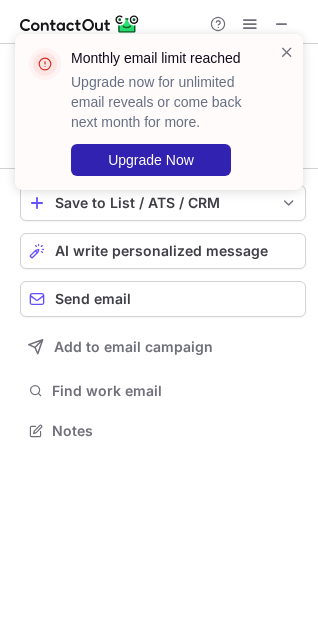 scroll, scrollTop: 10, scrollLeft: 10, axis: both 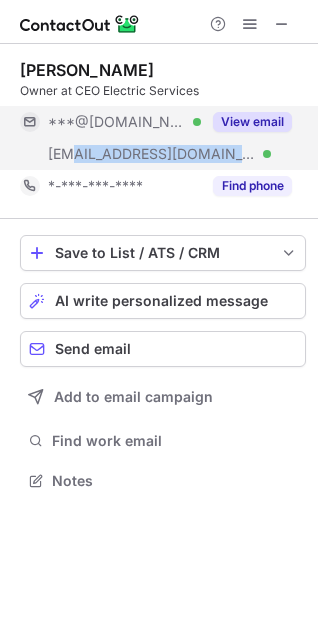 copy on "@ceoelectric.com" 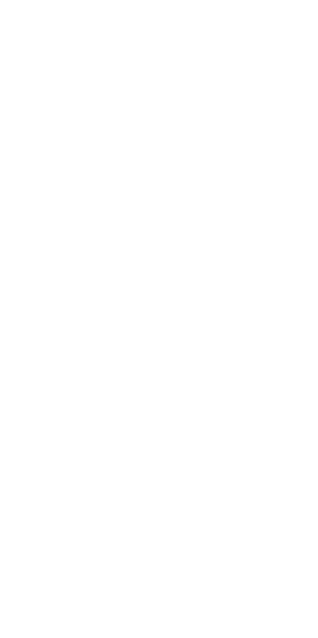 scroll, scrollTop: 0, scrollLeft: 0, axis: both 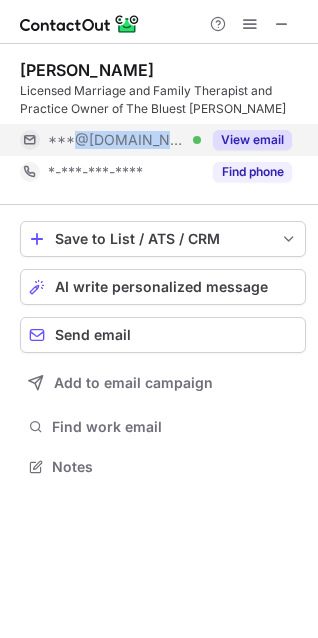 copy on "@yahoo.com" 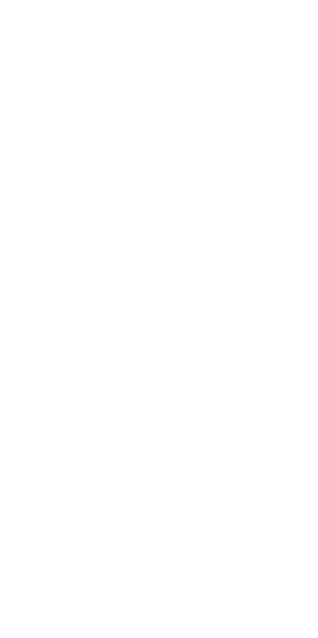 scroll, scrollTop: 0, scrollLeft: 0, axis: both 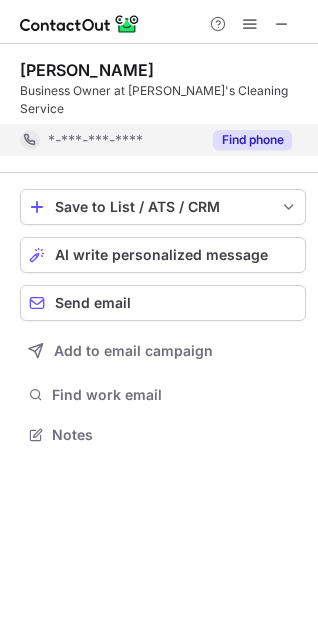 click on "Find phone" at bounding box center (252, 140) 